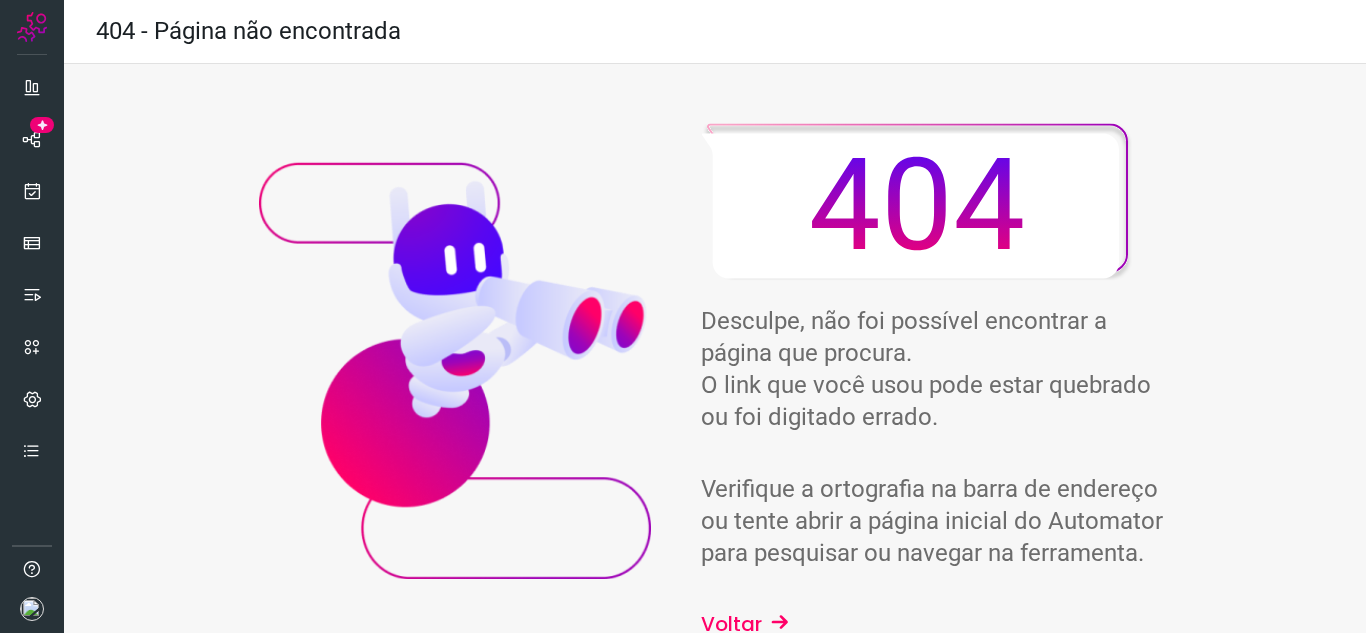 scroll, scrollTop: 0, scrollLeft: 0, axis: both 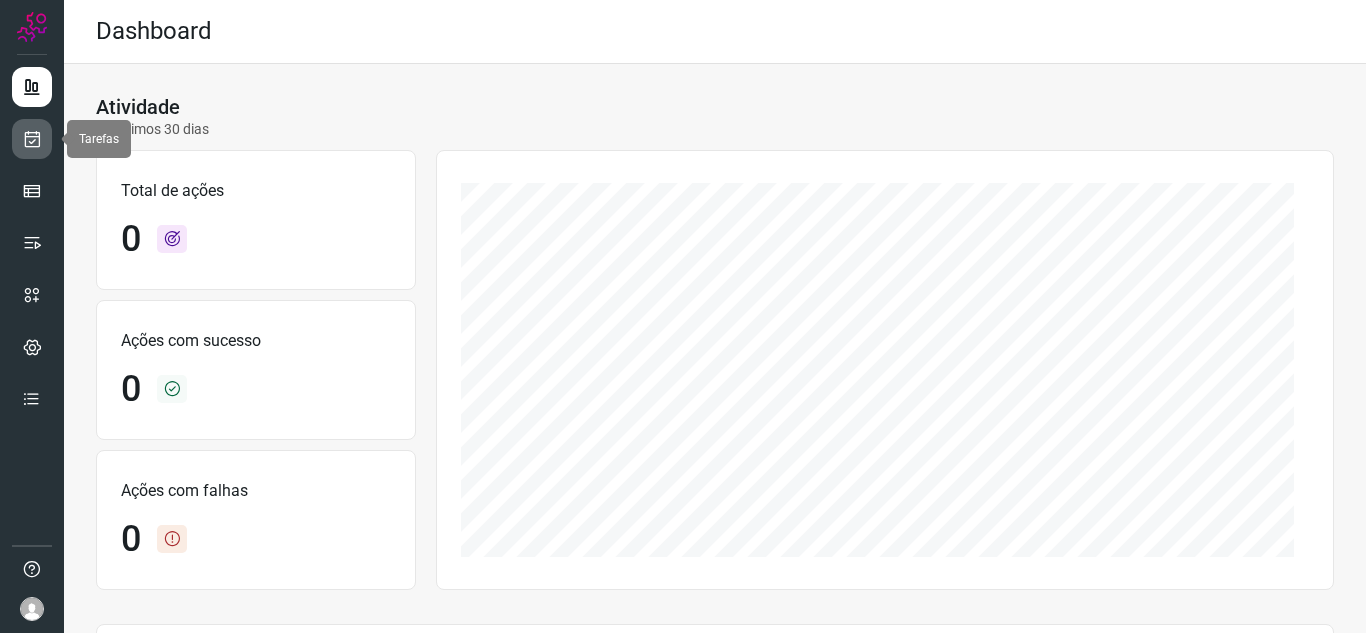 click at bounding box center [32, 139] 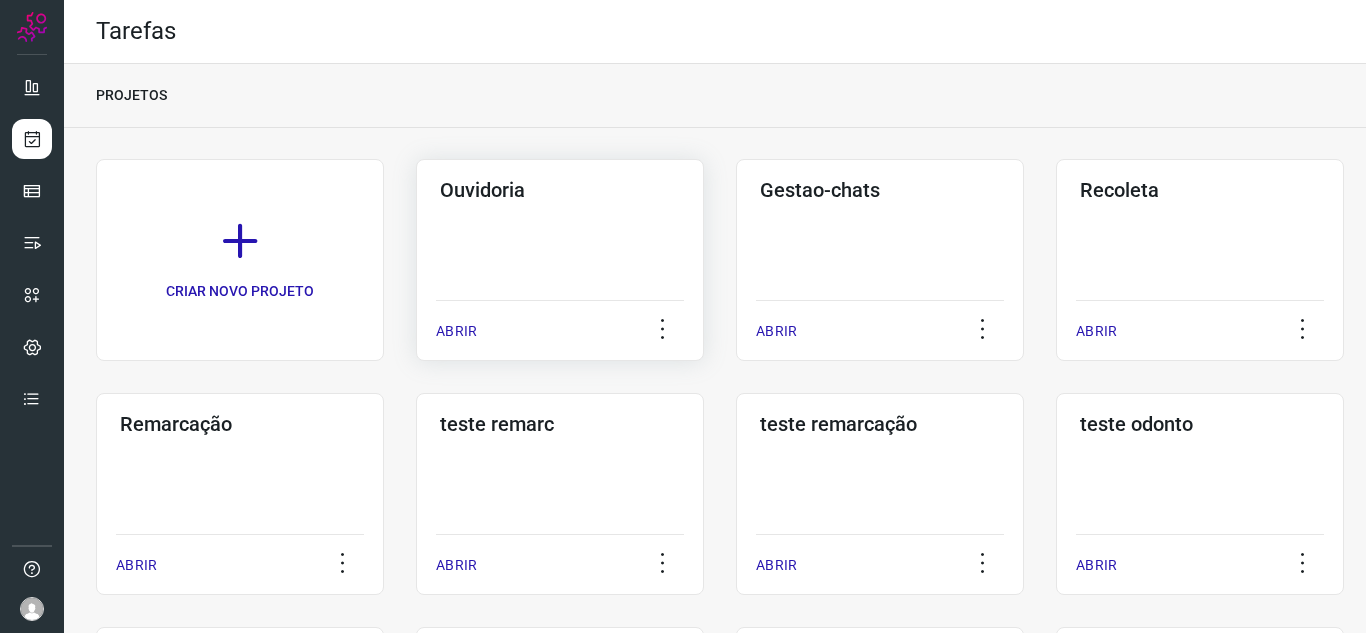 click on "ABRIR" at bounding box center (456, 331) 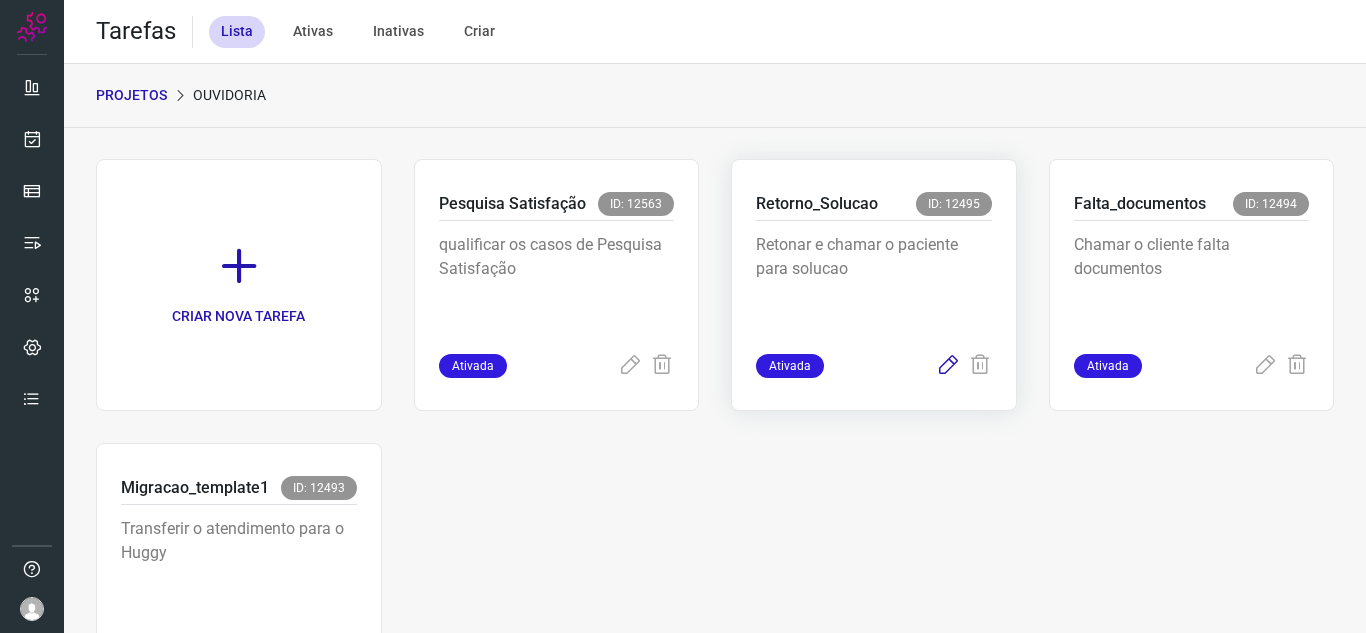 click at bounding box center [948, 366] 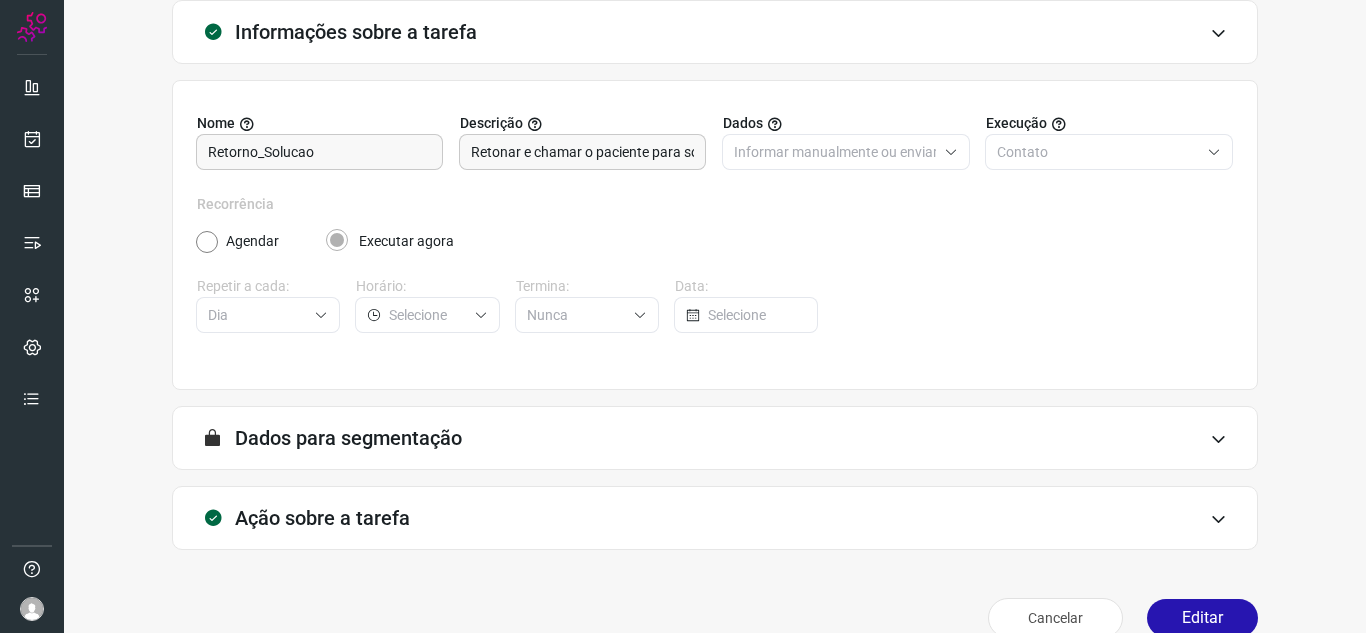 scroll, scrollTop: 148, scrollLeft: 0, axis: vertical 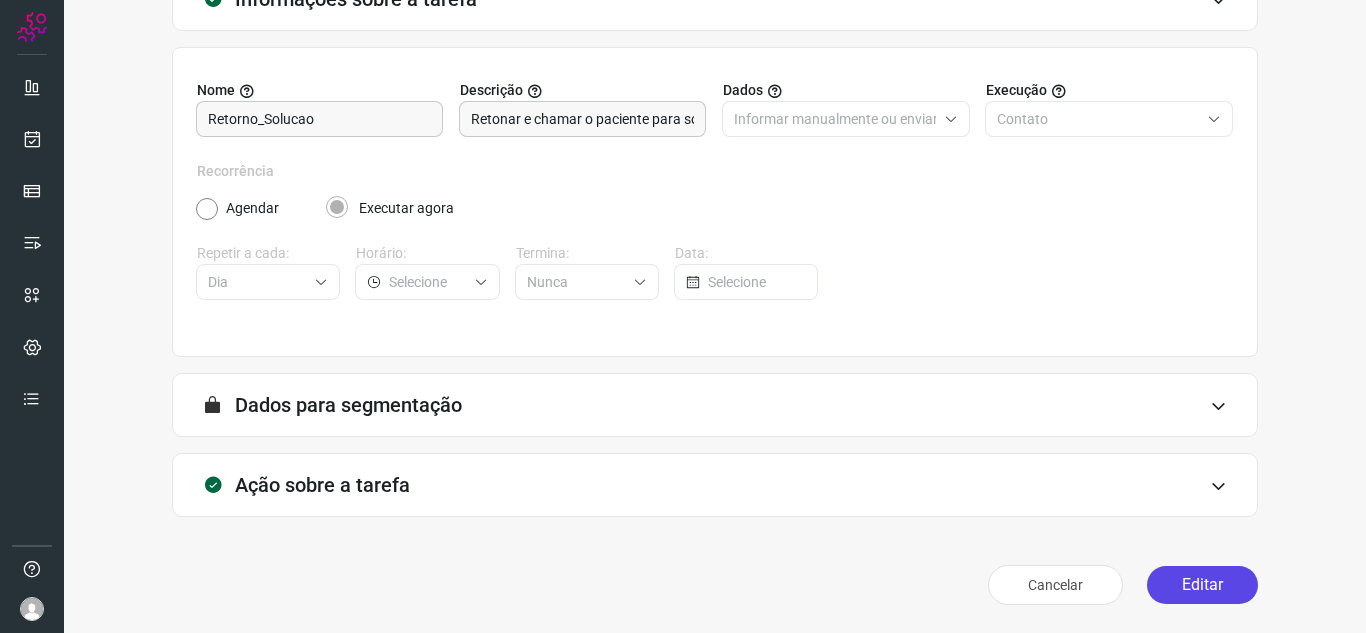 click on "Editar" at bounding box center [1202, 585] 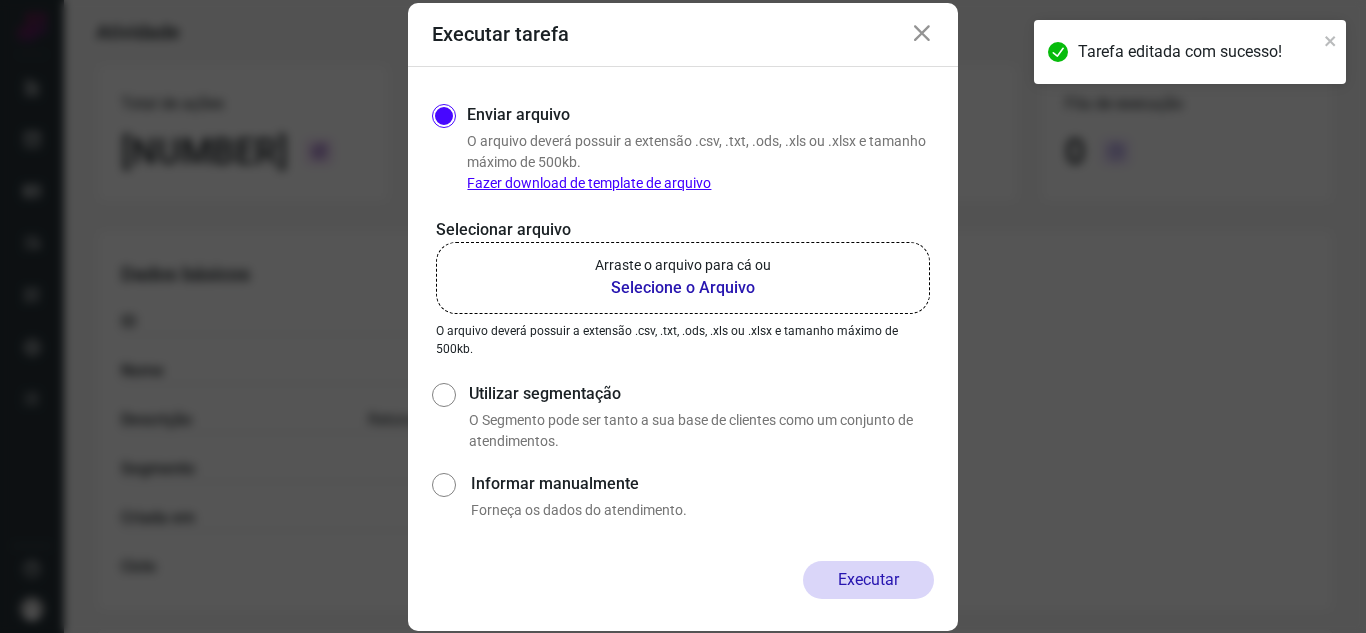 click on "Arraste o arquivo para cá ou Selecione o Arquivo" 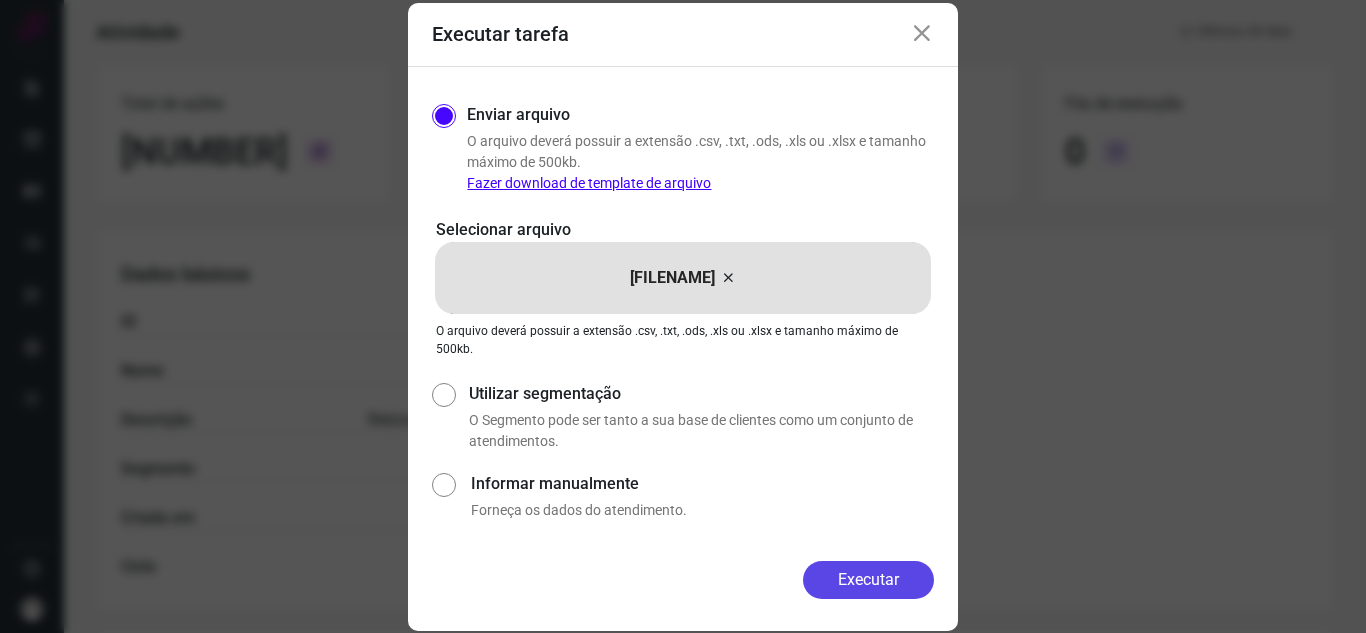 click on "Executar" at bounding box center (868, 580) 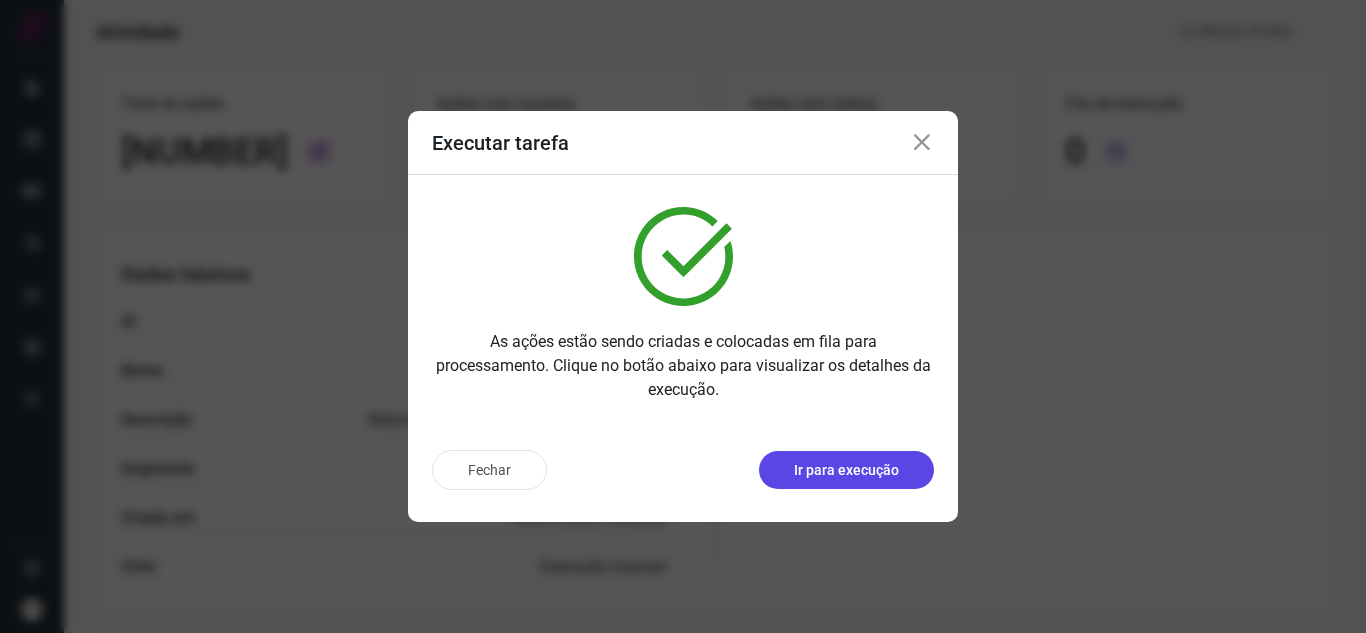 click on "Ir para execução" at bounding box center (846, 470) 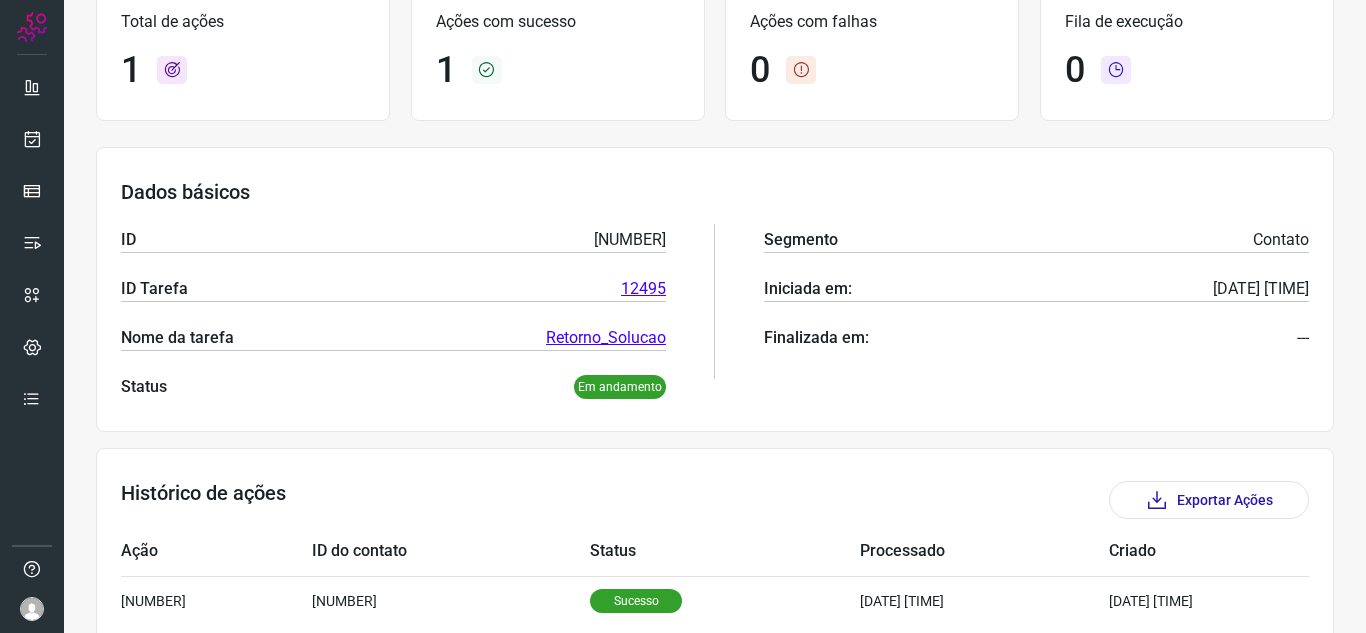 scroll, scrollTop: 241, scrollLeft: 0, axis: vertical 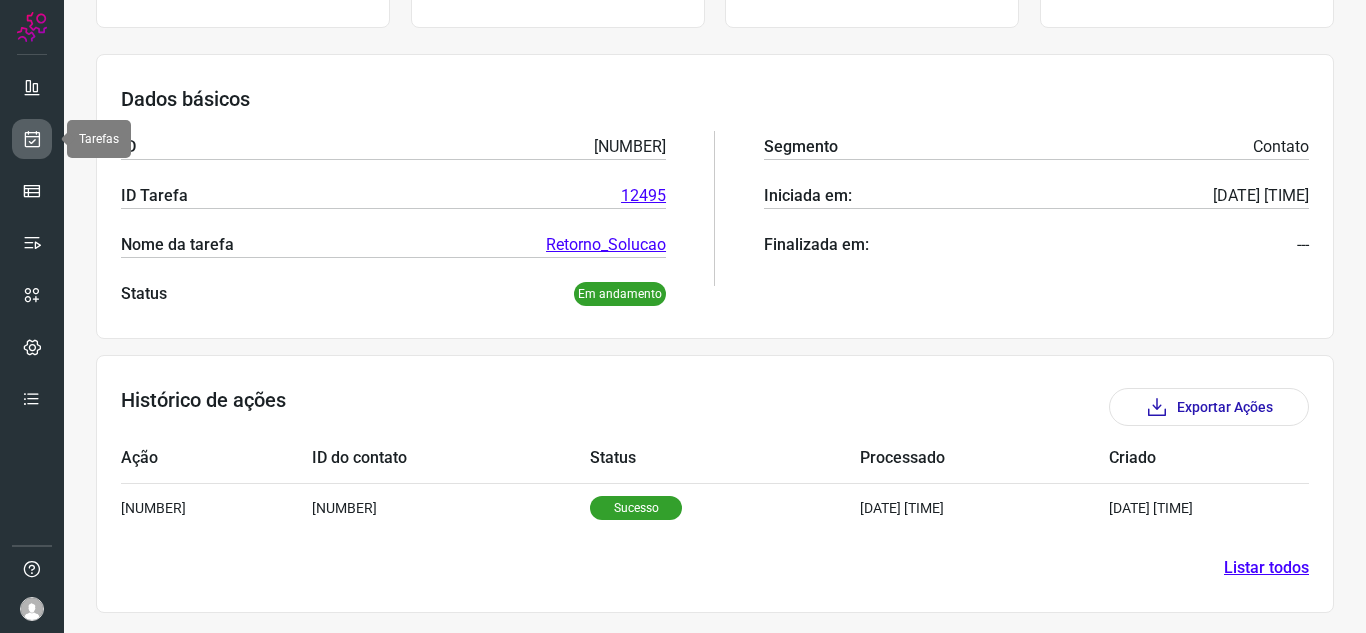 click at bounding box center [32, 139] 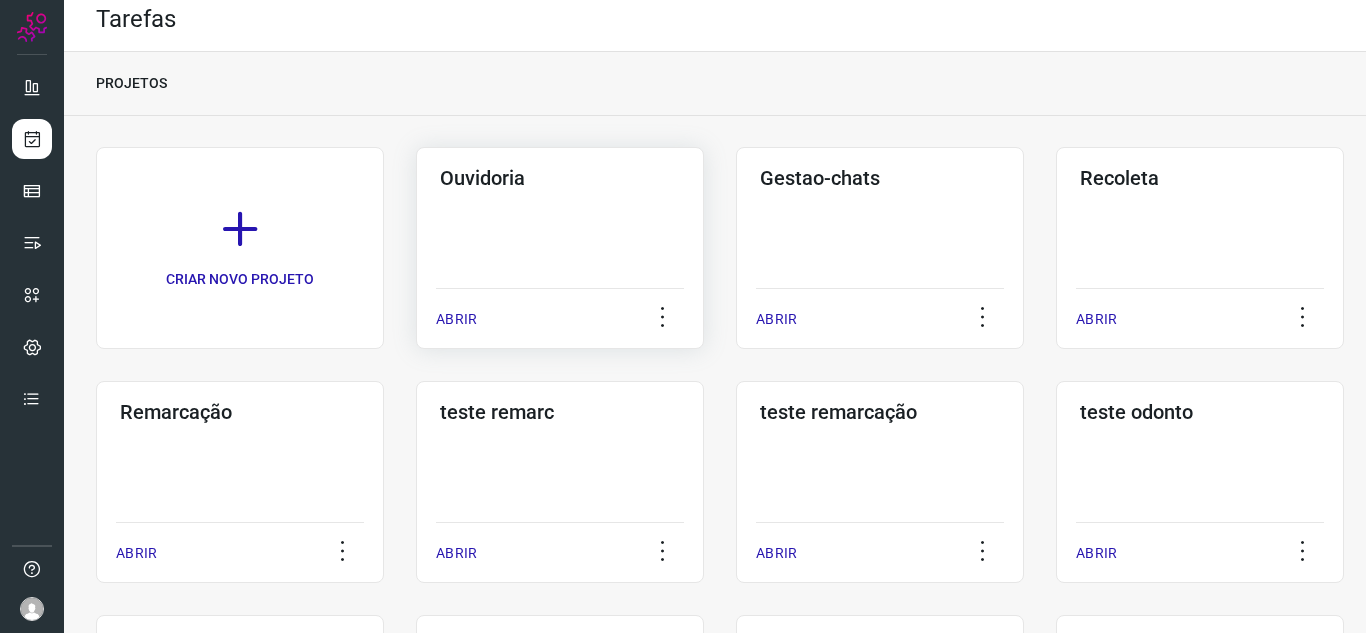 click on "ABRIR" at bounding box center (560, 313) 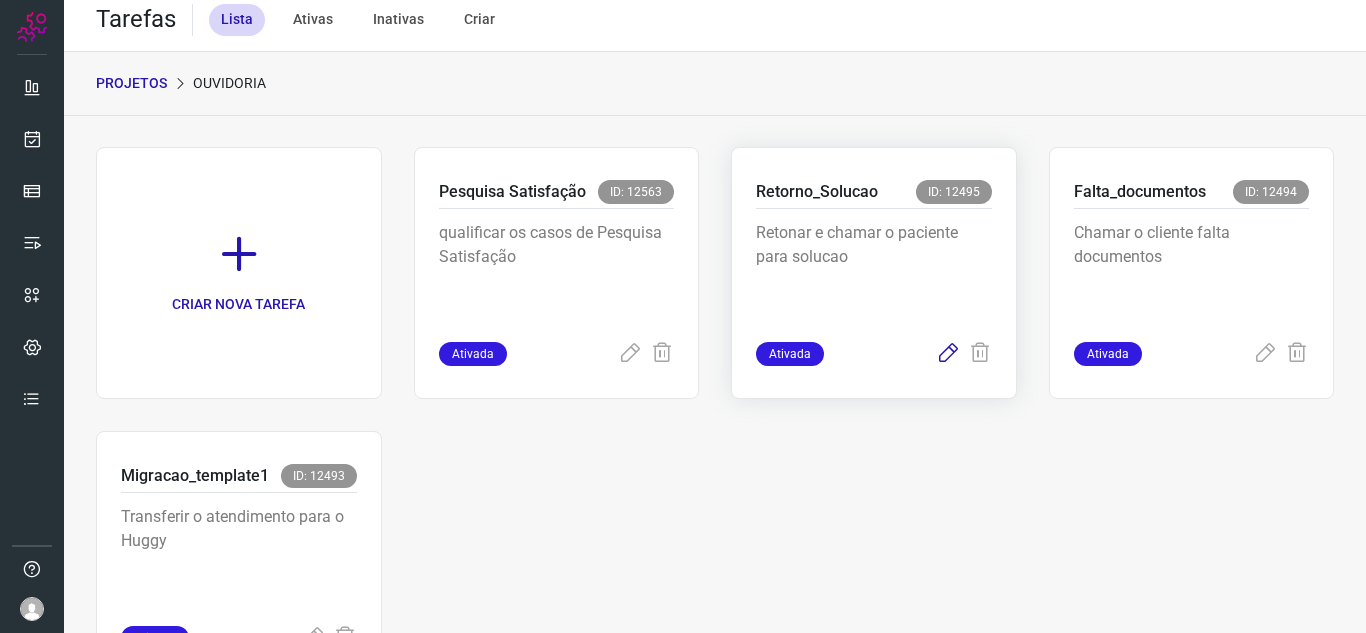 click at bounding box center (948, 354) 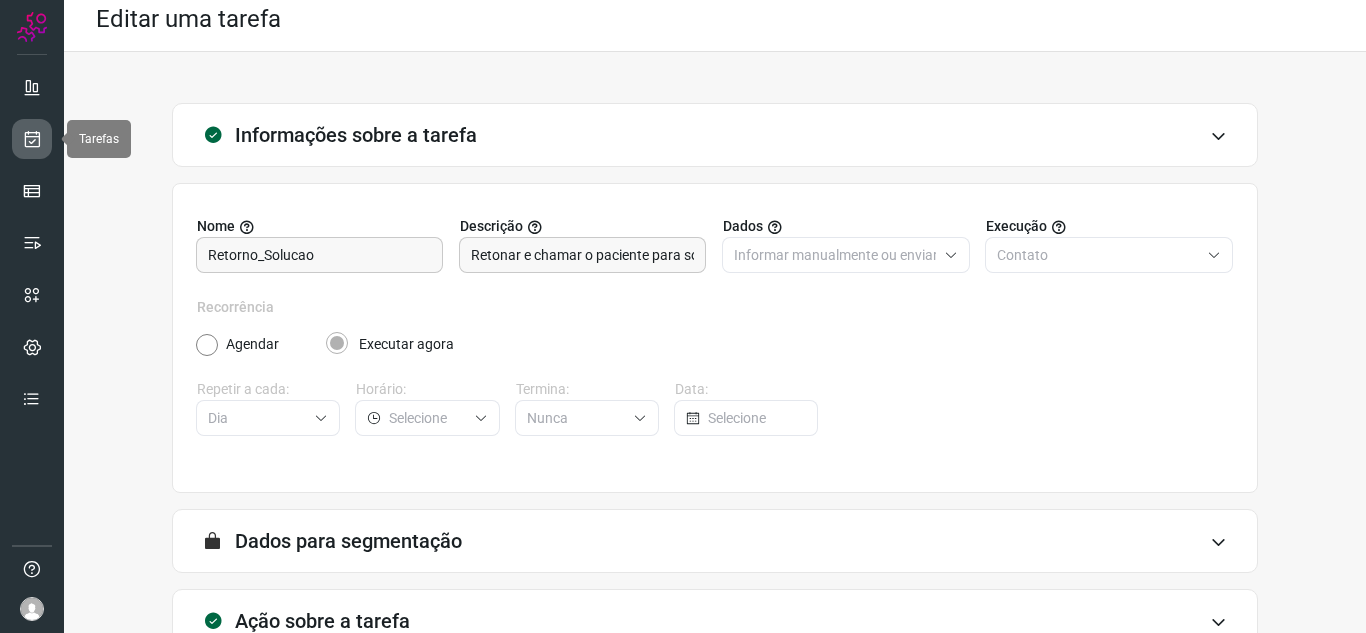 click at bounding box center (32, 139) 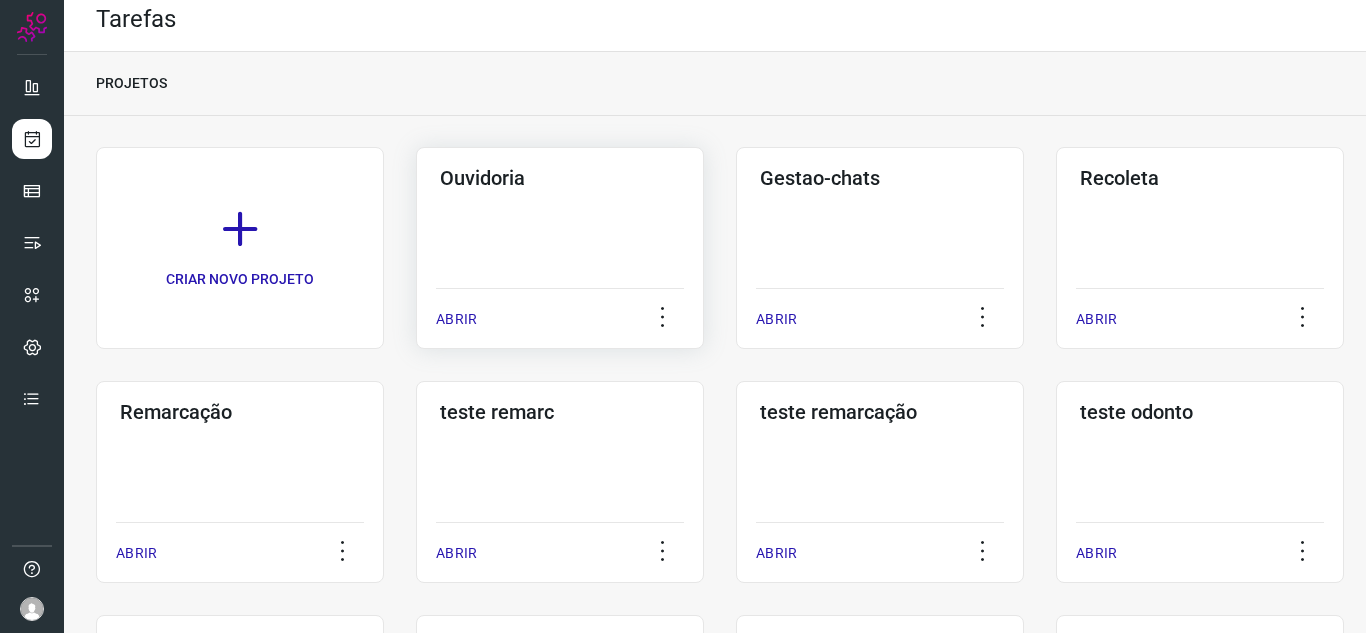 click on "ABRIR" at bounding box center [456, 319] 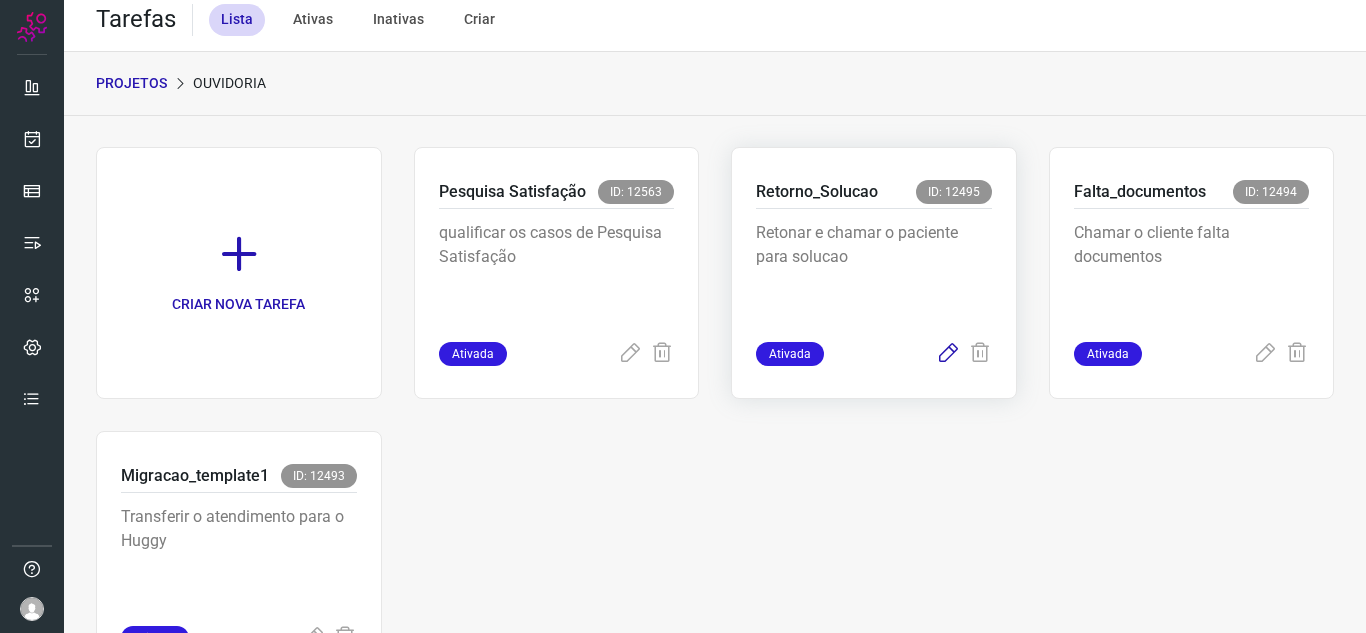 click at bounding box center [948, 354] 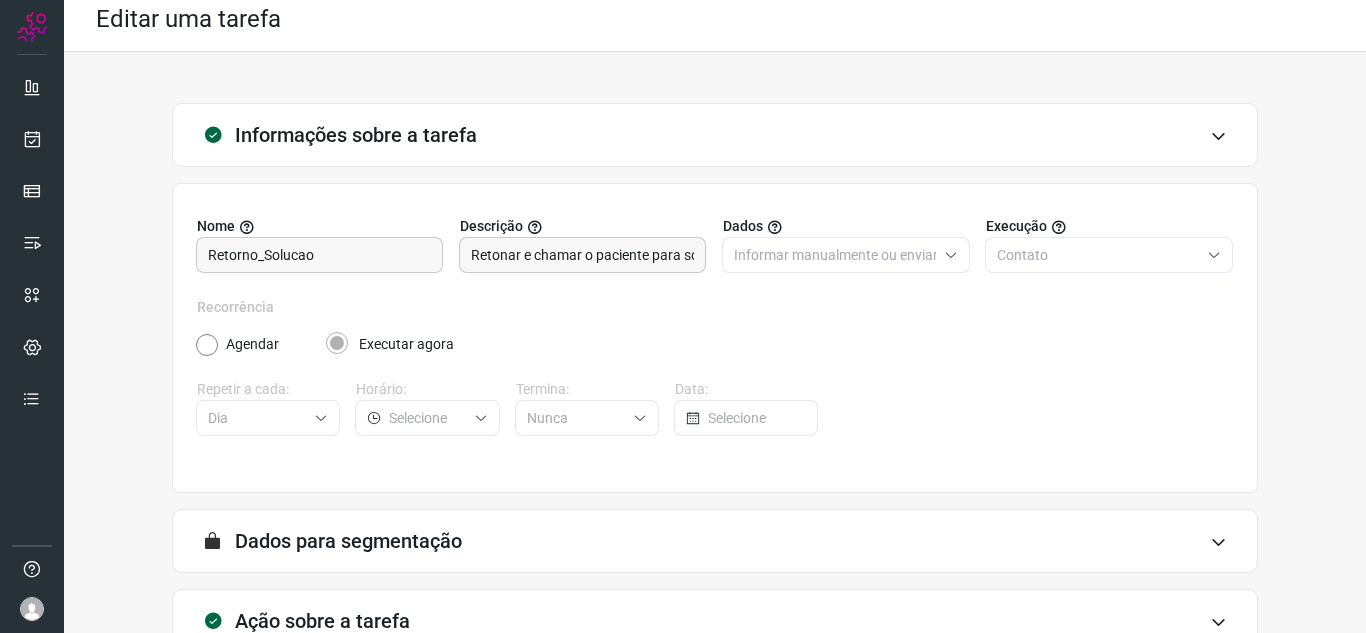 scroll, scrollTop: 148, scrollLeft: 0, axis: vertical 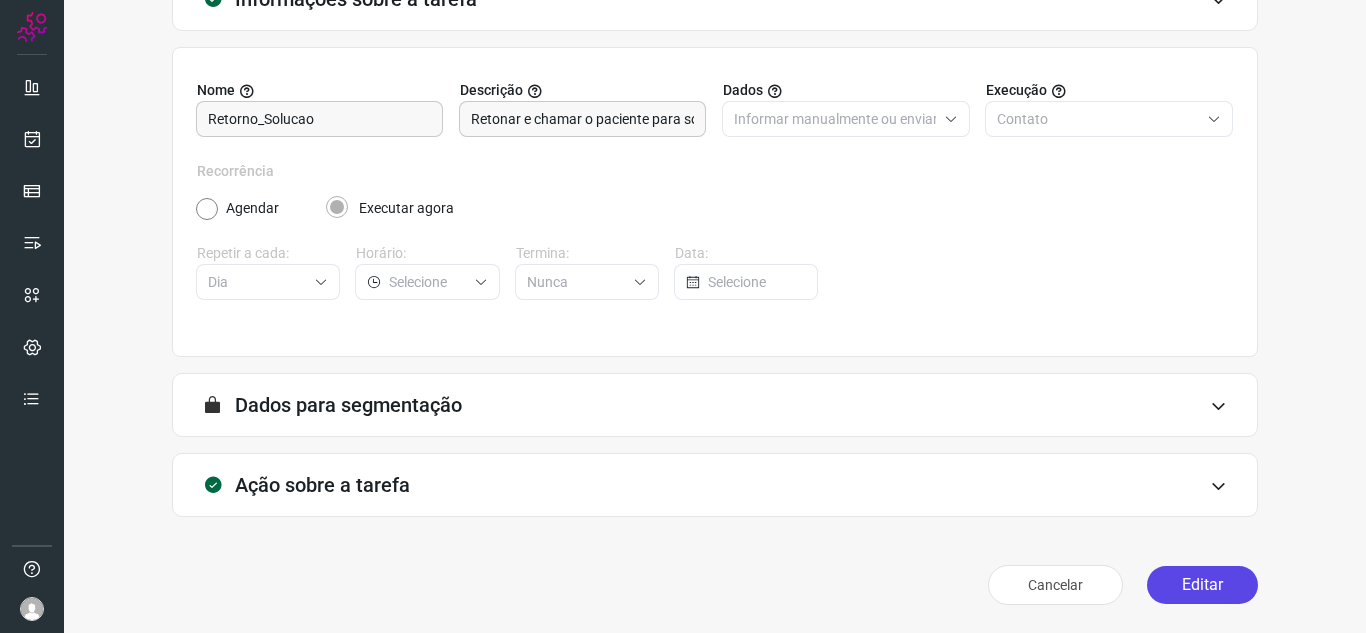 click on "Editar" at bounding box center (1202, 585) 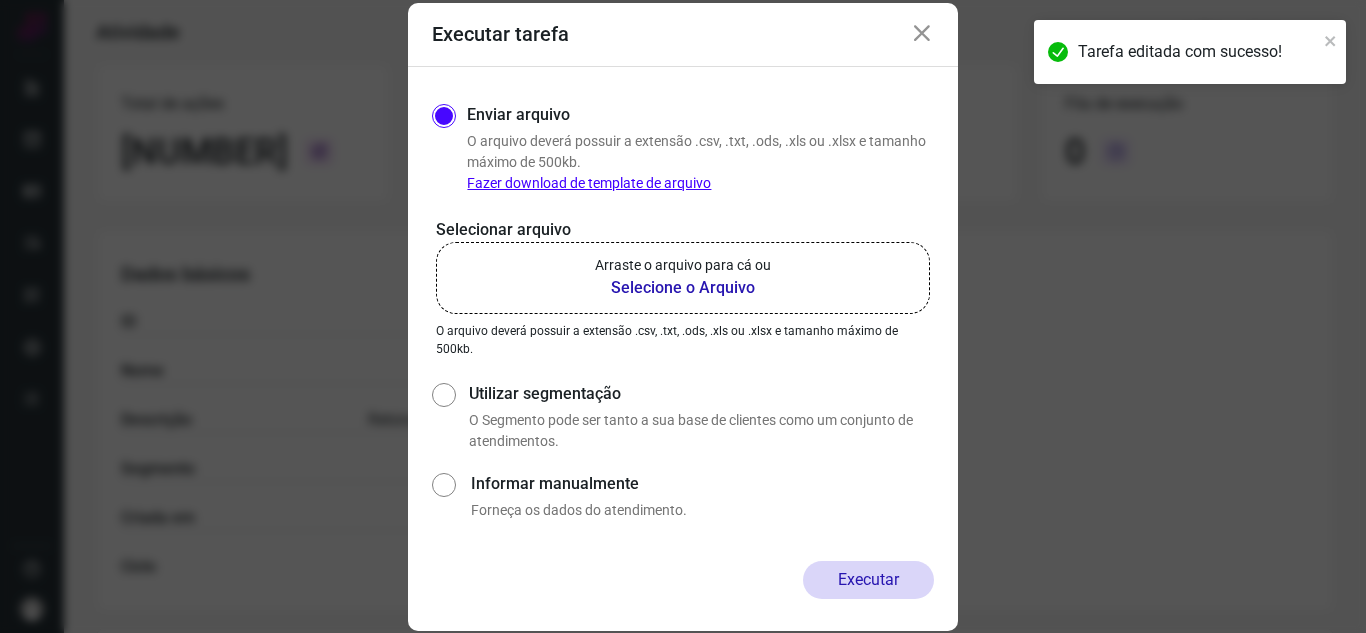 click on "Arraste o arquivo para cá ou" at bounding box center [683, 265] 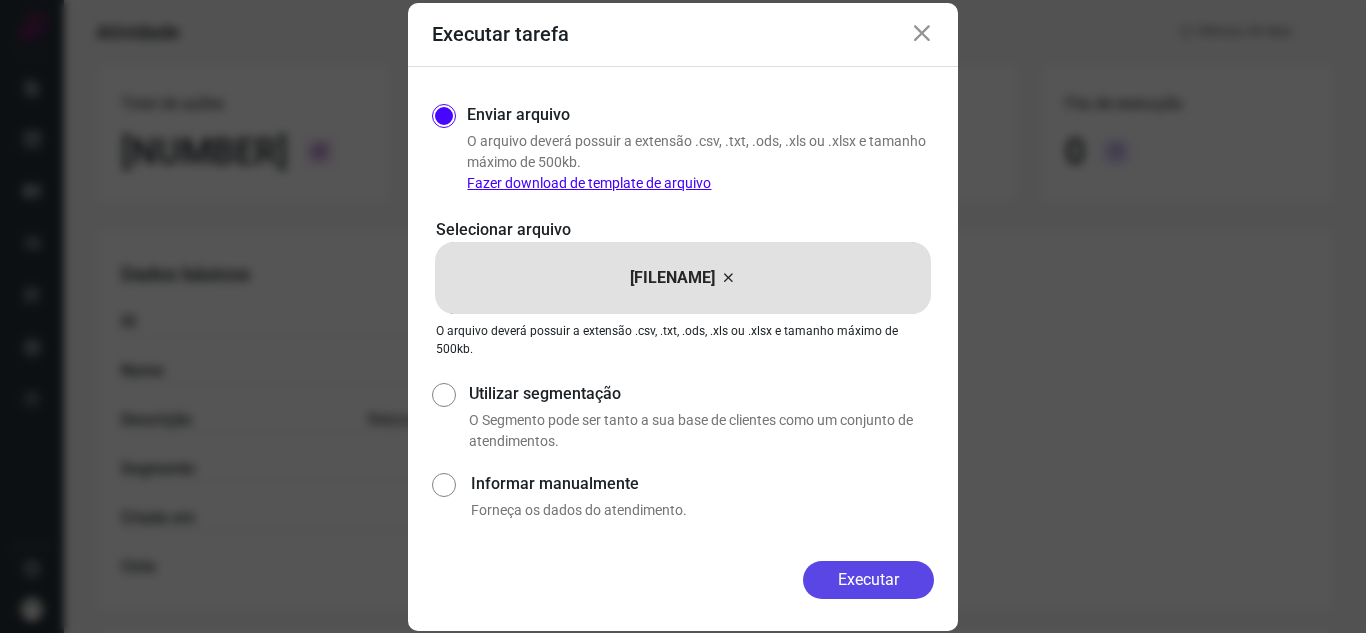click on "Executar" at bounding box center (868, 580) 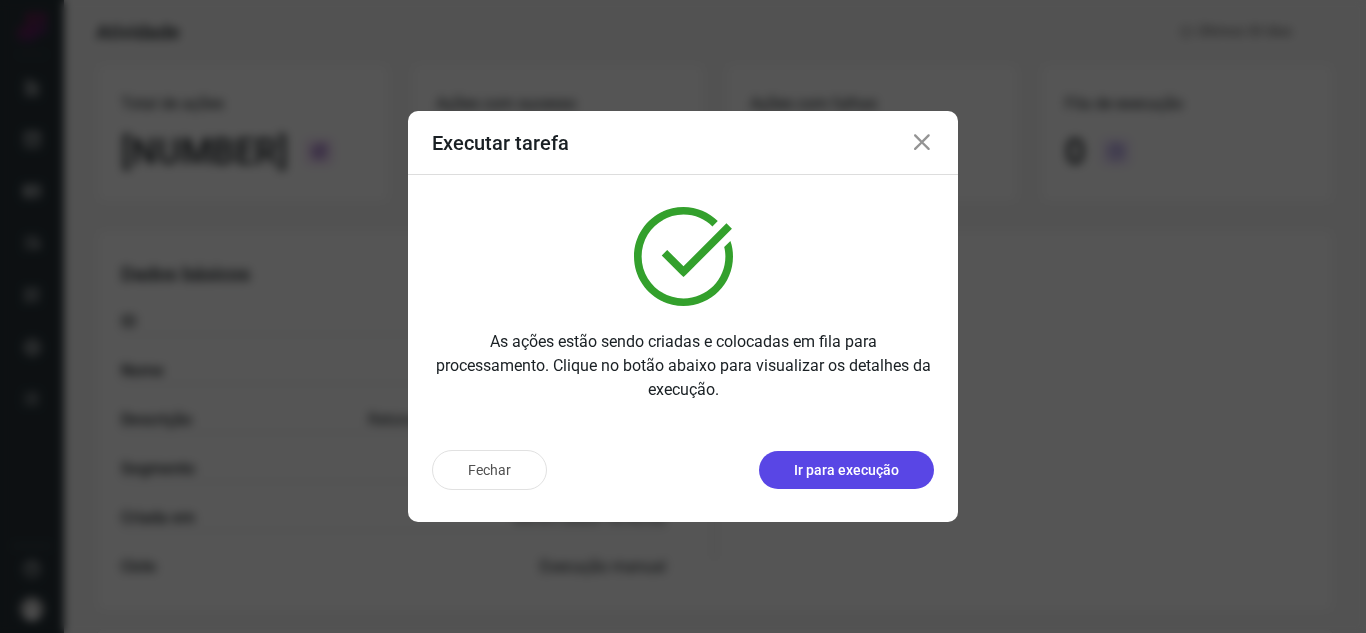 click on "Ir para execução" at bounding box center [846, 470] 